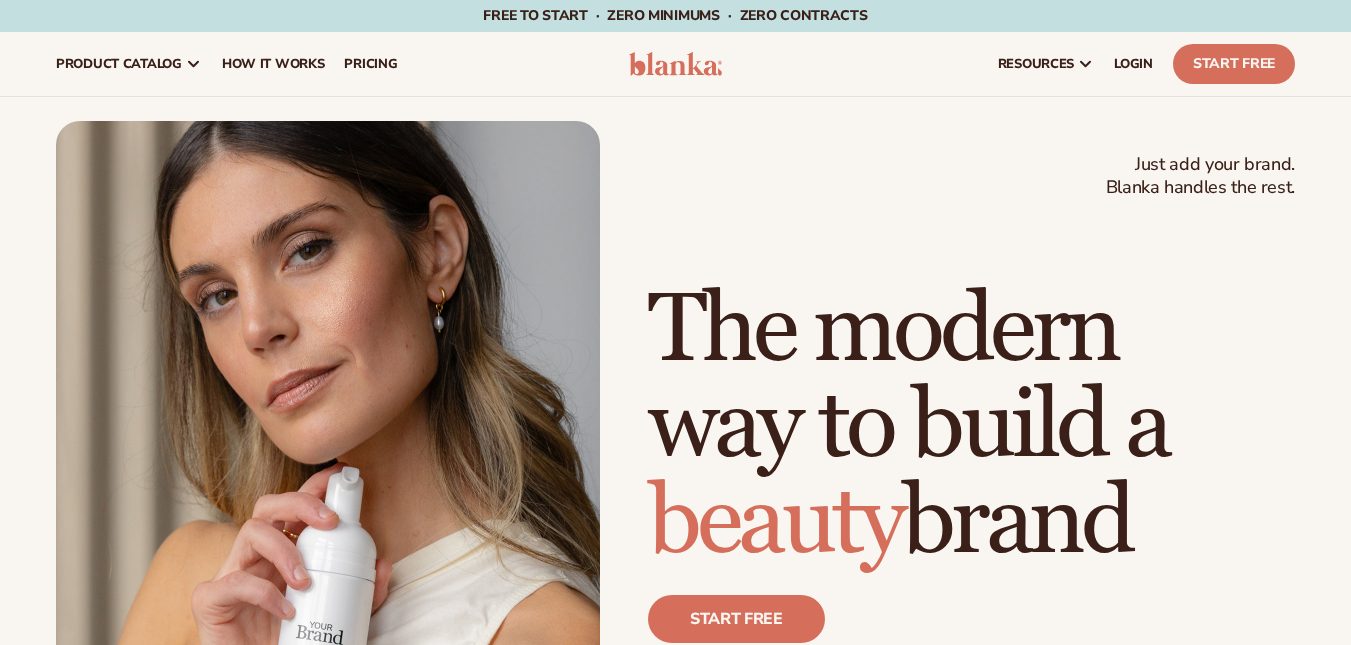 scroll, scrollTop: 0, scrollLeft: 0, axis: both 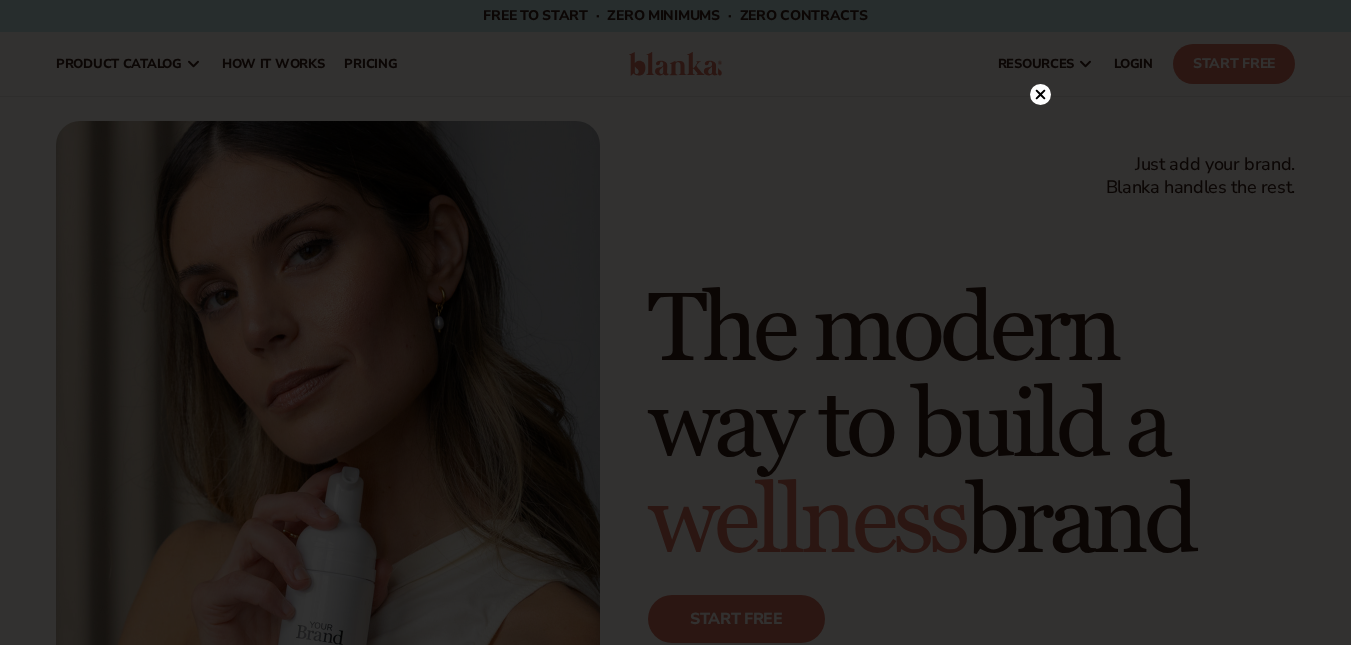 click at bounding box center (675, 322) 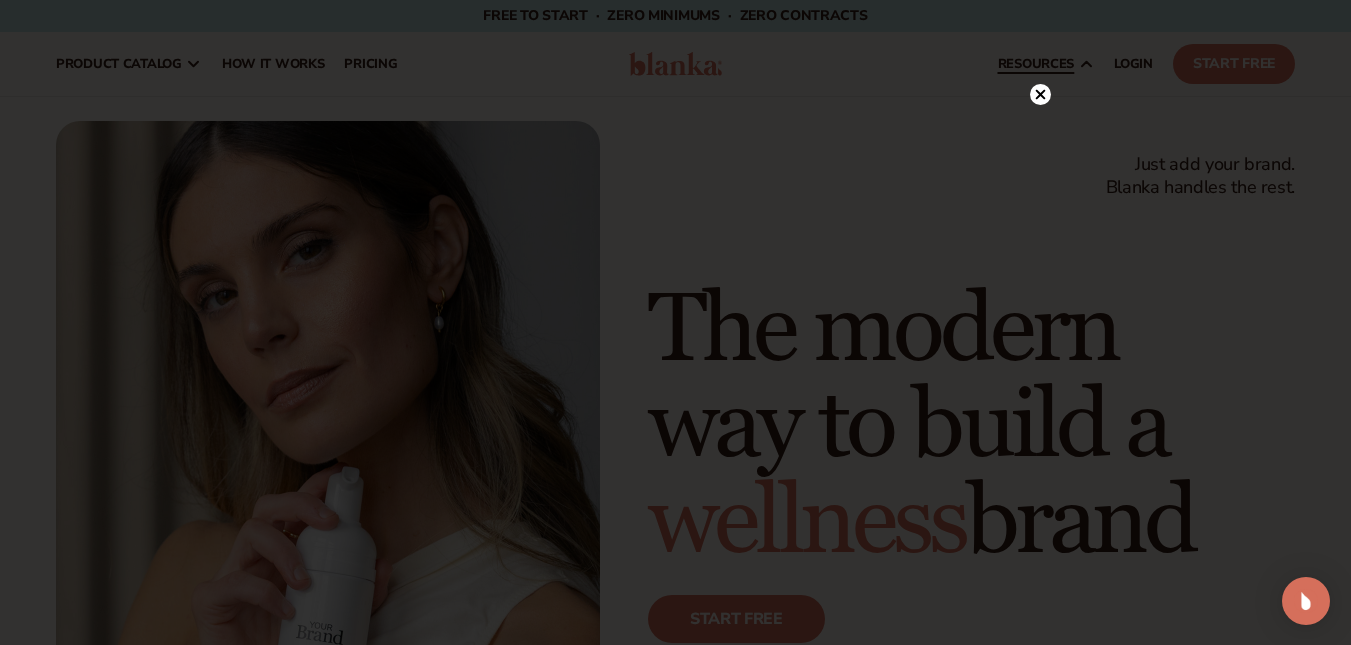 click 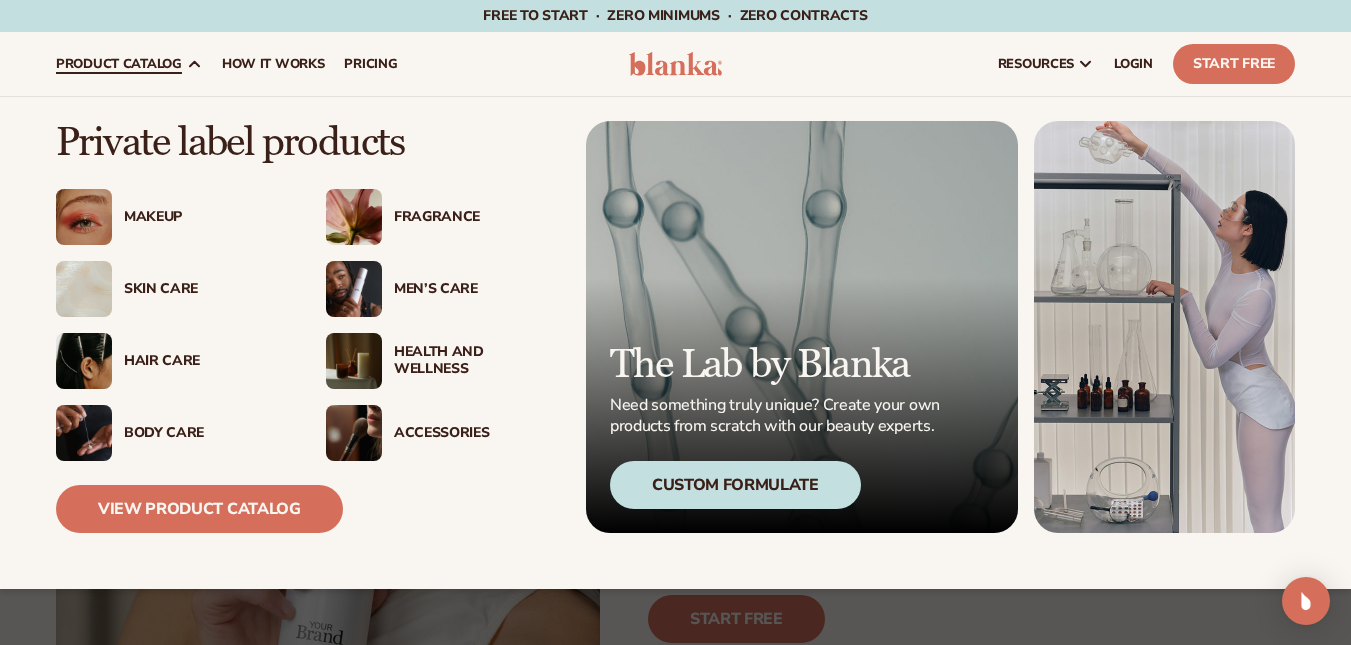 click on "Makeup" at bounding box center (205, 217) 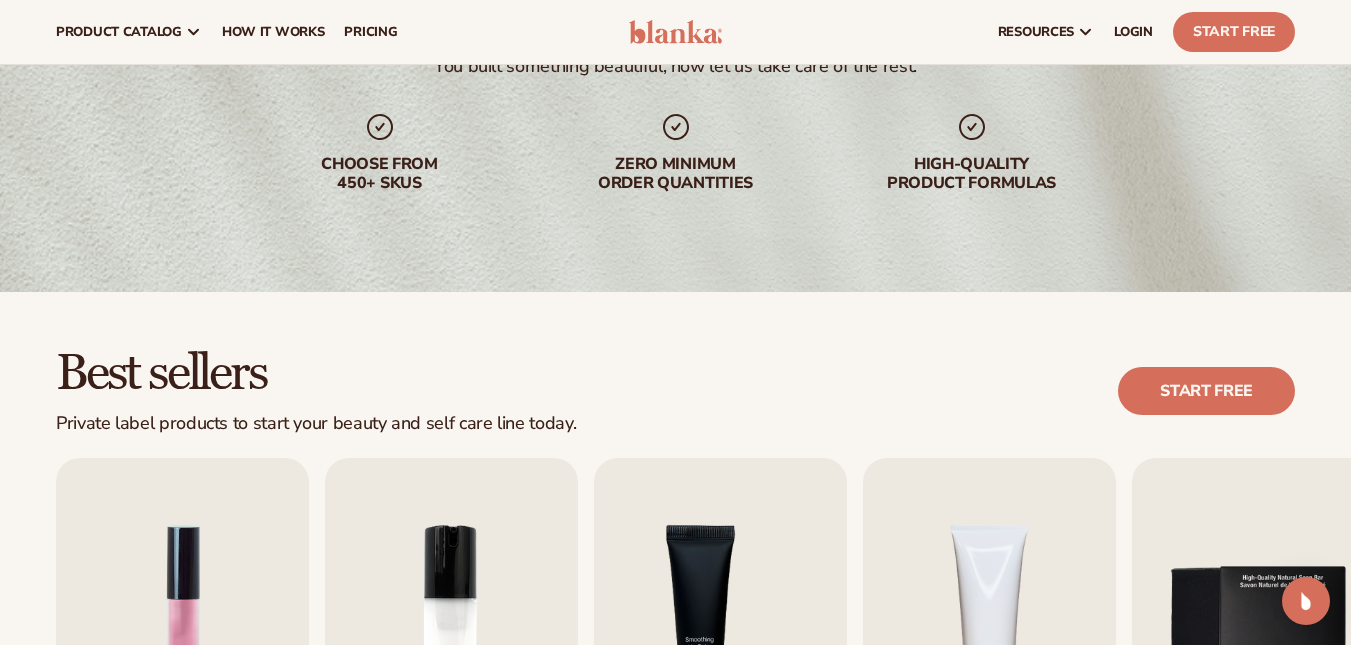 scroll, scrollTop: 0, scrollLeft: 0, axis: both 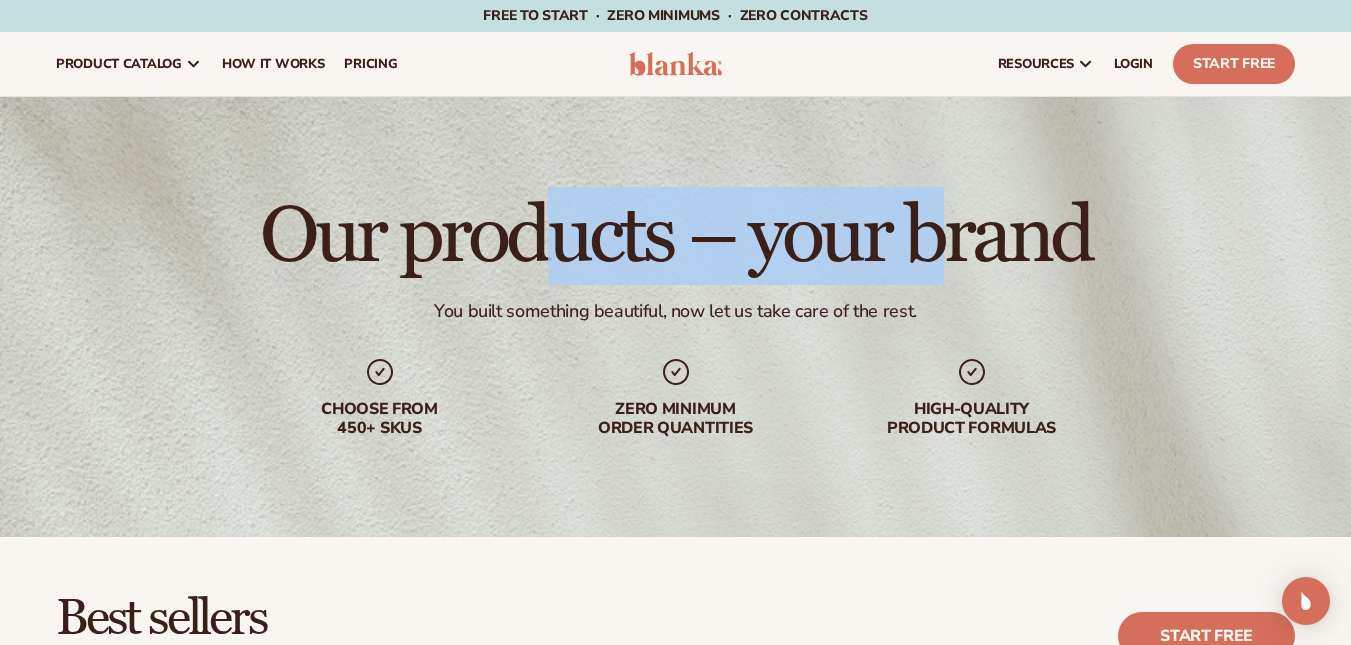 drag, startPoint x: 932, startPoint y: 199, endPoint x: 537, endPoint y: 226, distance: 395.92172 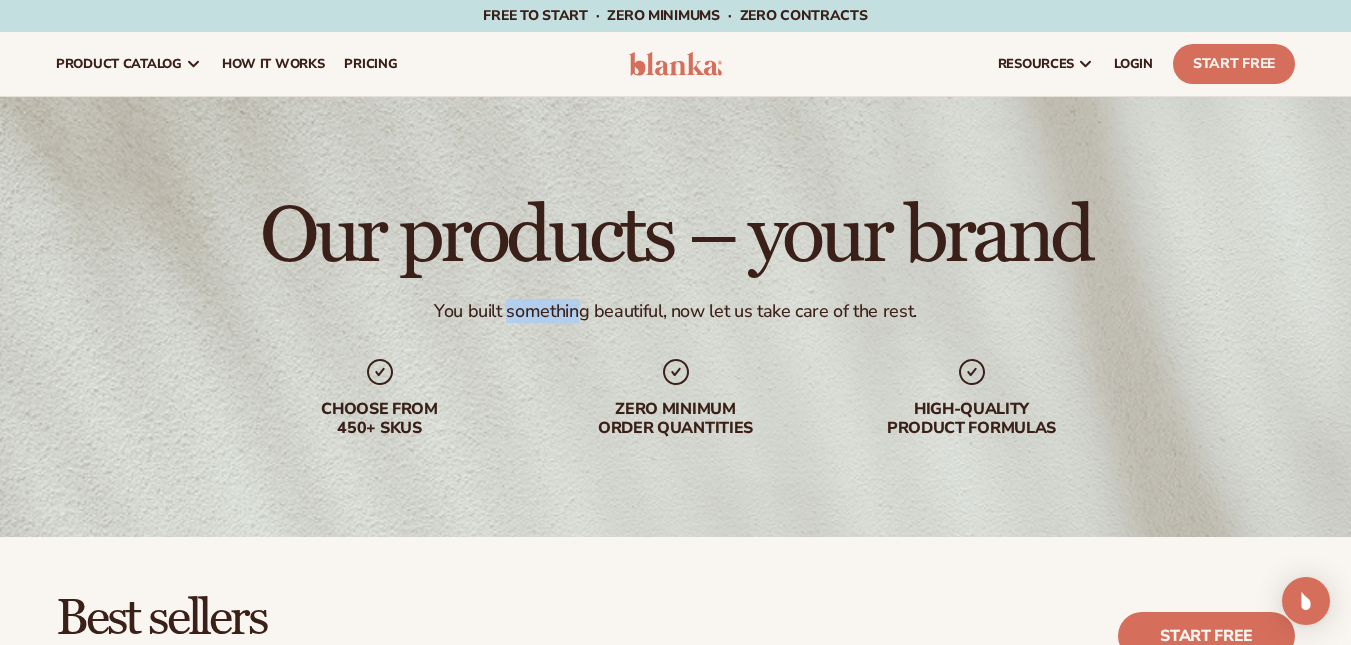 drag, startPoint x: 585, startPoint y: 309, endPoint x: 502, endPoint y: 313, distance: 83.09633 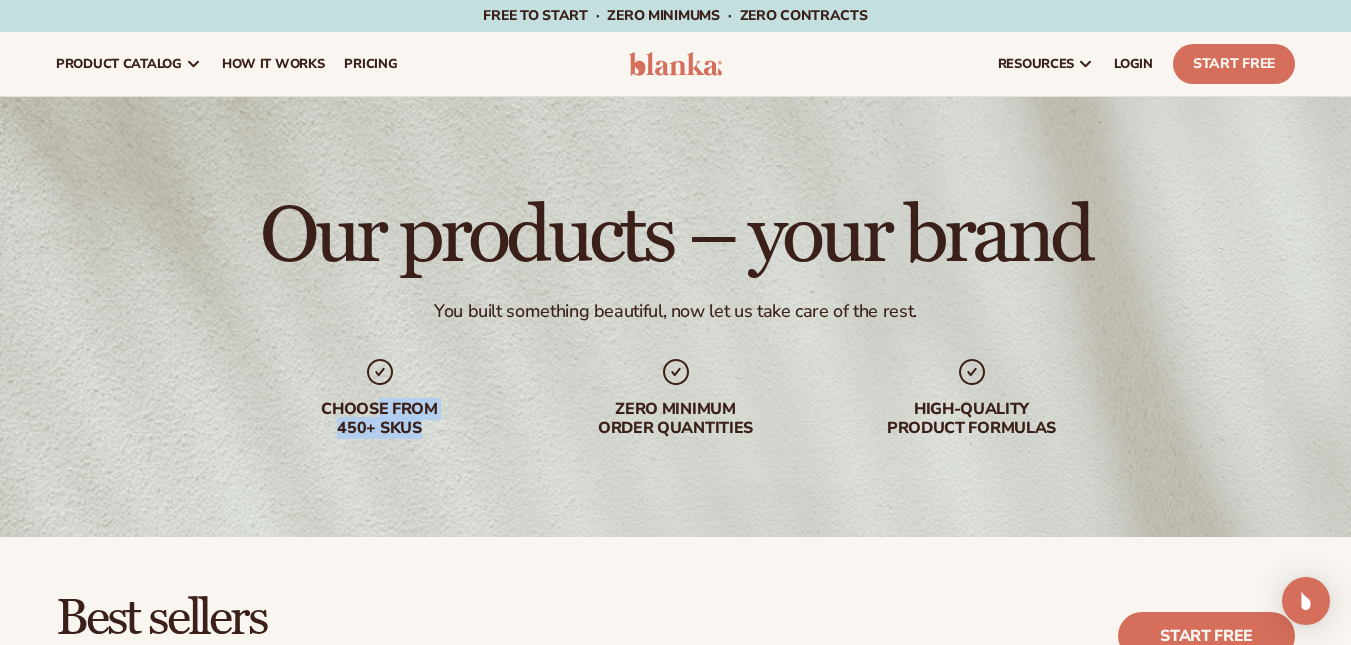 drag, startPoint x: 381, startPoint y: 401, endPoint x: 503, endPoint y: 418, distance: 123.178734 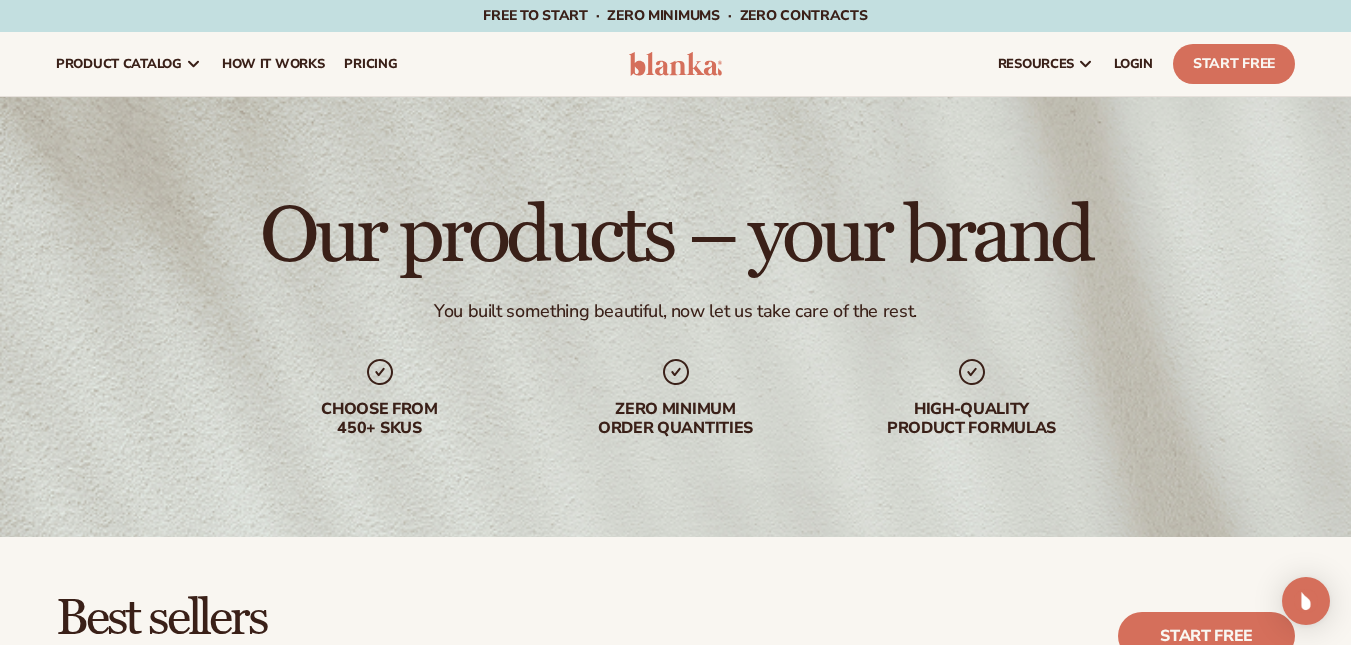 click on "Choose from 450+ Skus
Zero minimum order quantities
High-quality product formulas" at bounding box center [676, 397] 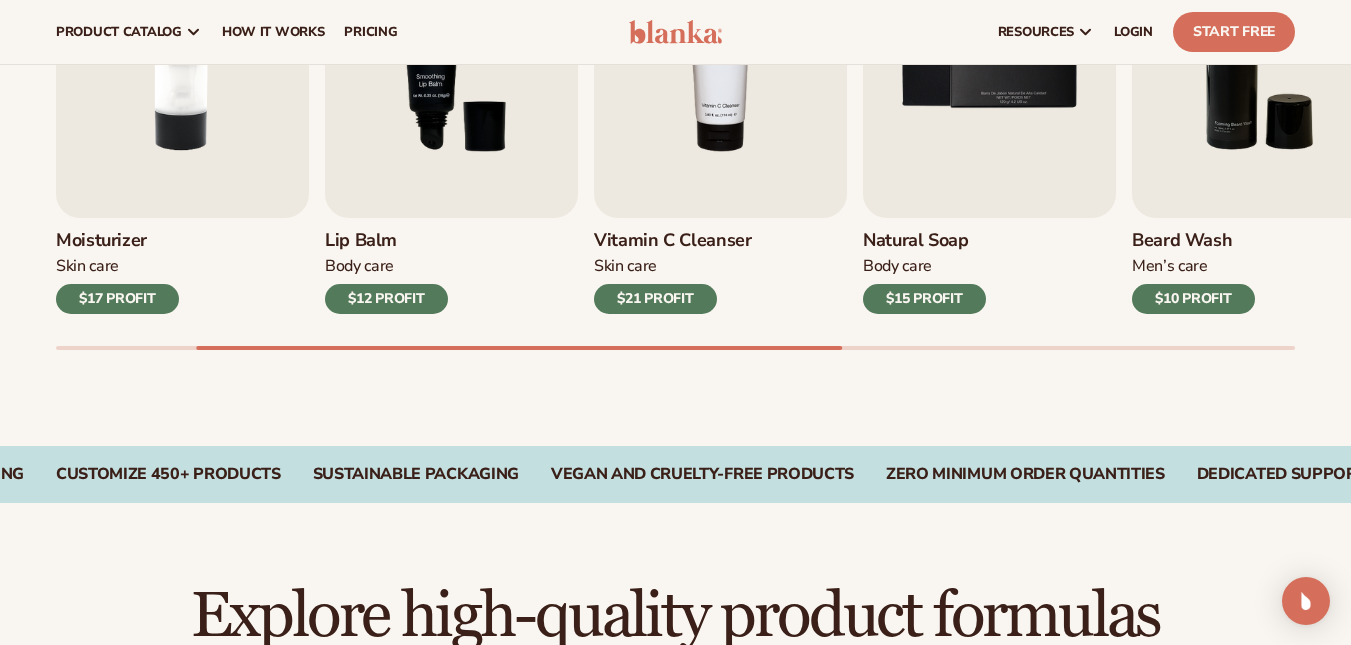 scroll, scrollTop: 700, scrollLeft: 0, axis: vertical 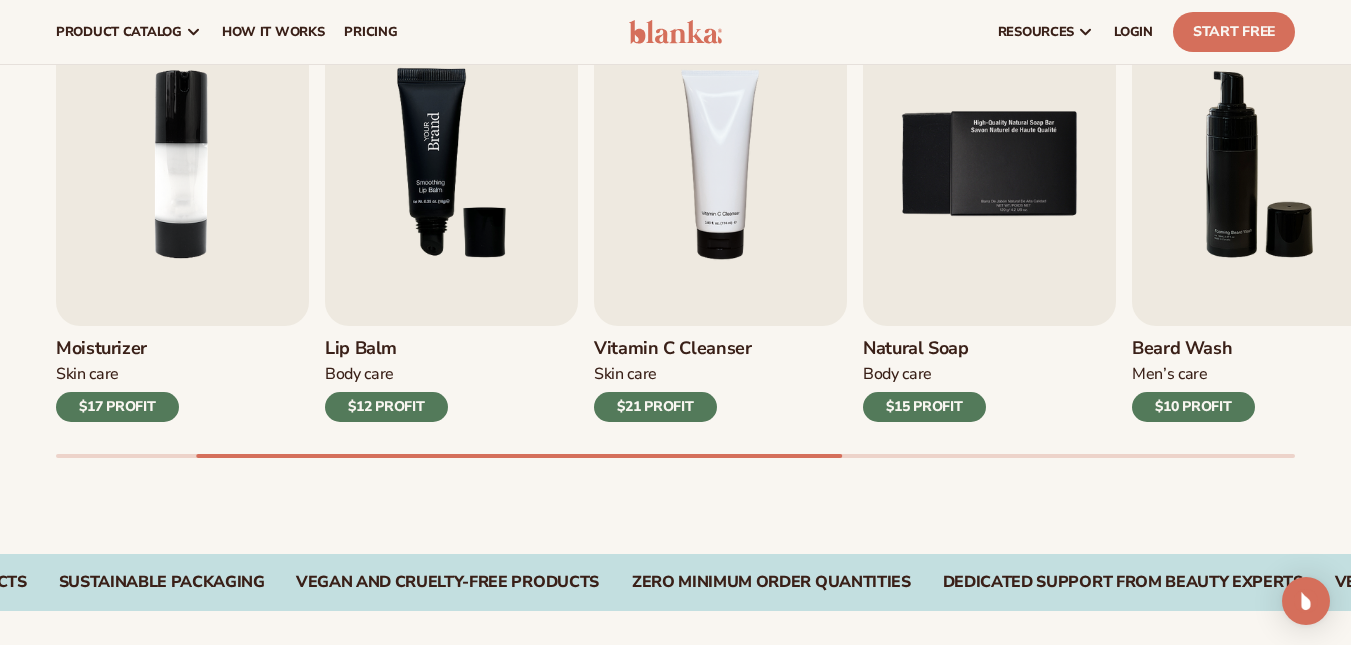 click at bounding box center [451, 164] 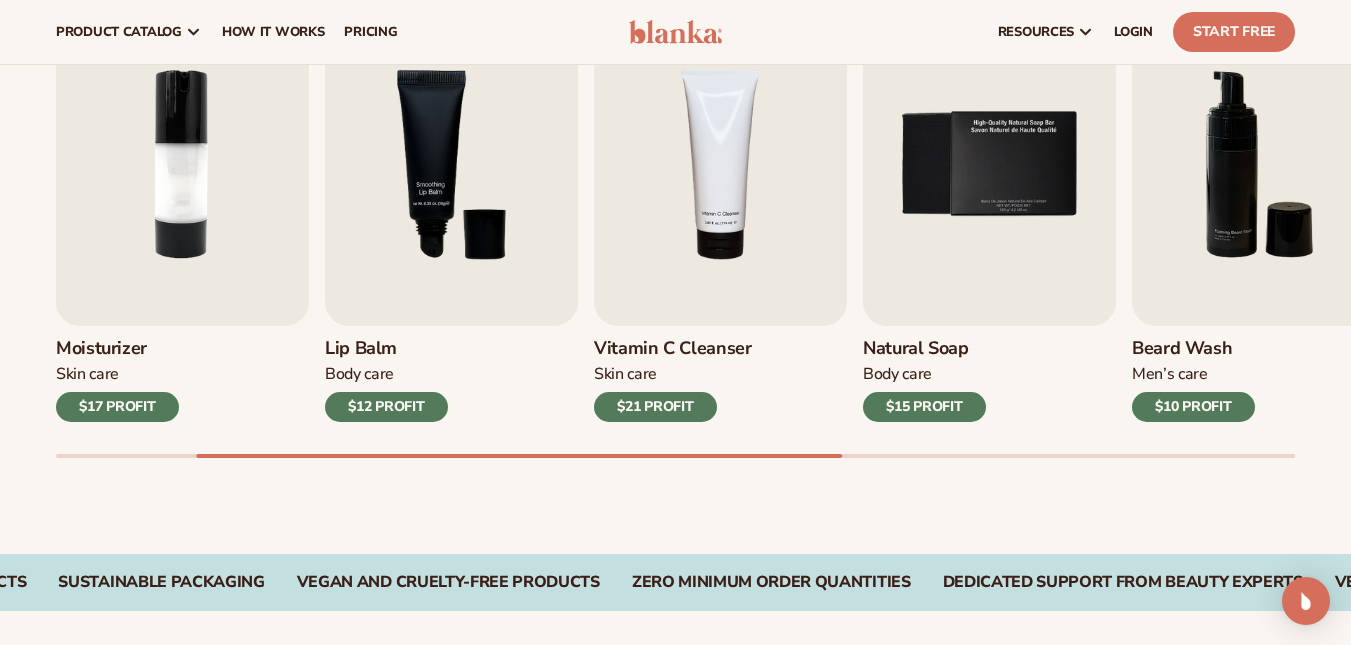 click on "Lip Balm" at bounding box center [386, 349] 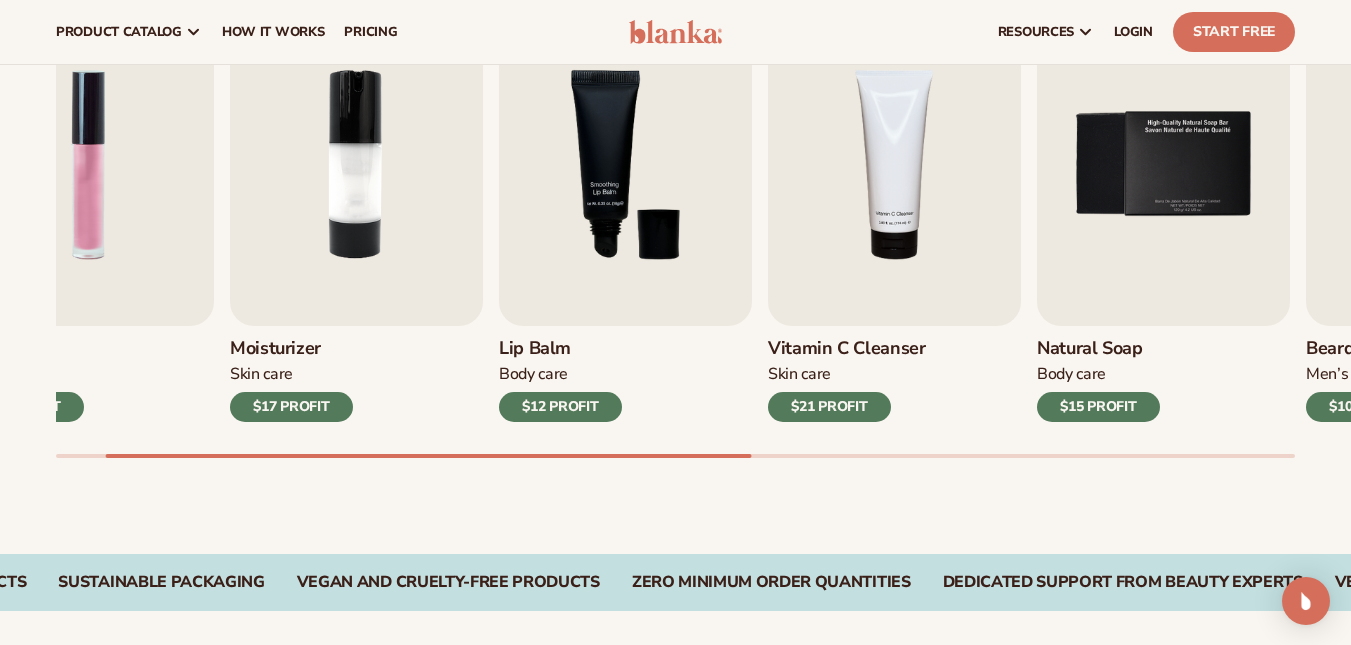 click on "Moisturizer
Skin Care
$17 PROFIT" at bounding box center [356, 374] 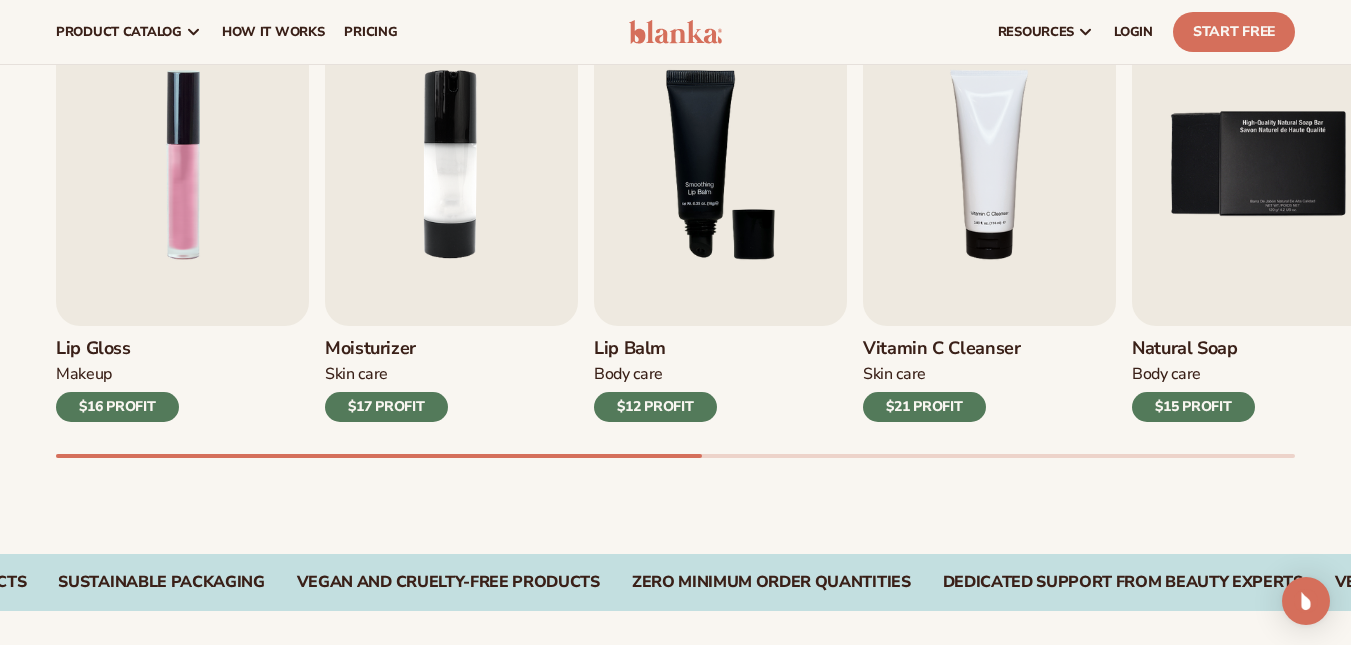 click on "$16 PROFIT" at bounding box center (117, 407) 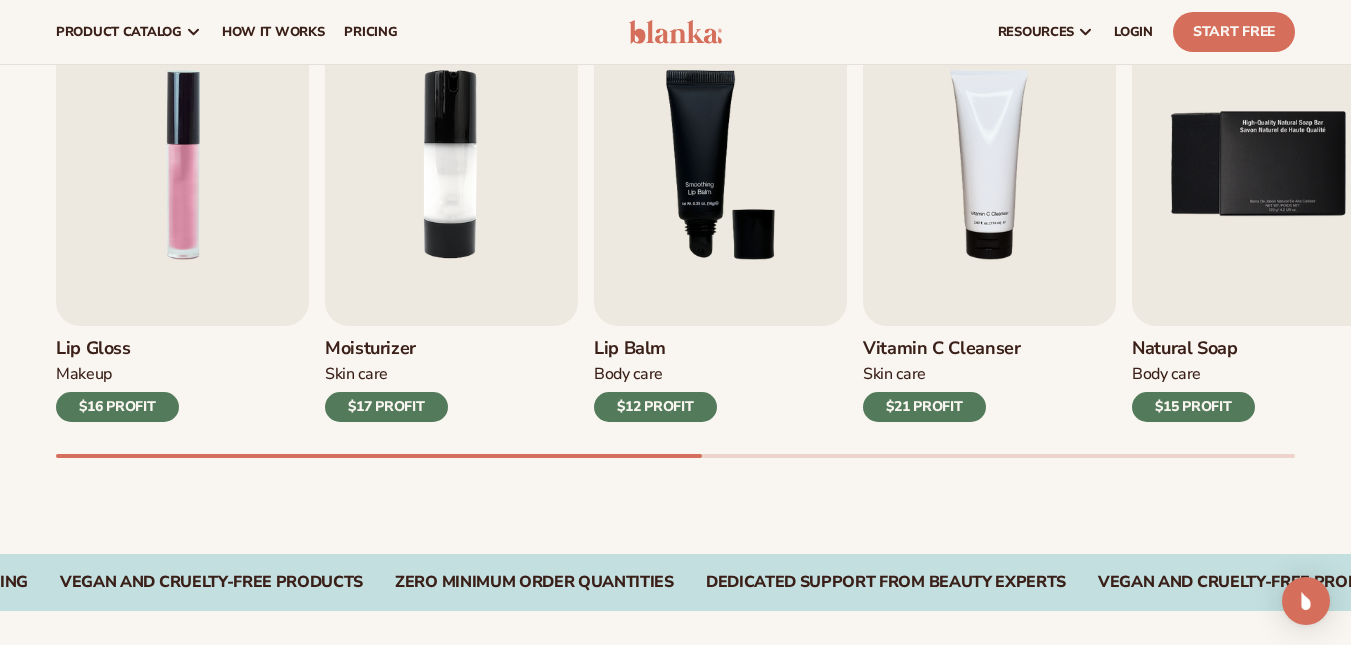 click on "$16 PROFIT" at bounding box center (117, 407) 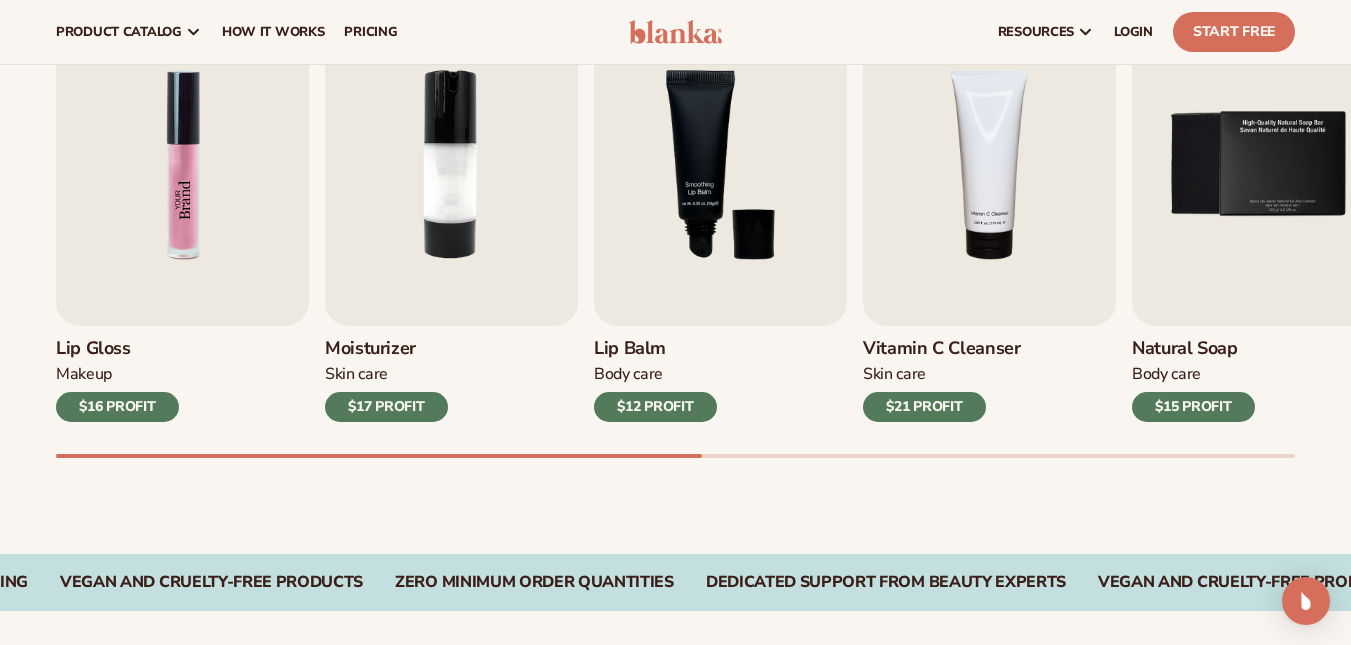click at bounding box center [182, 164] 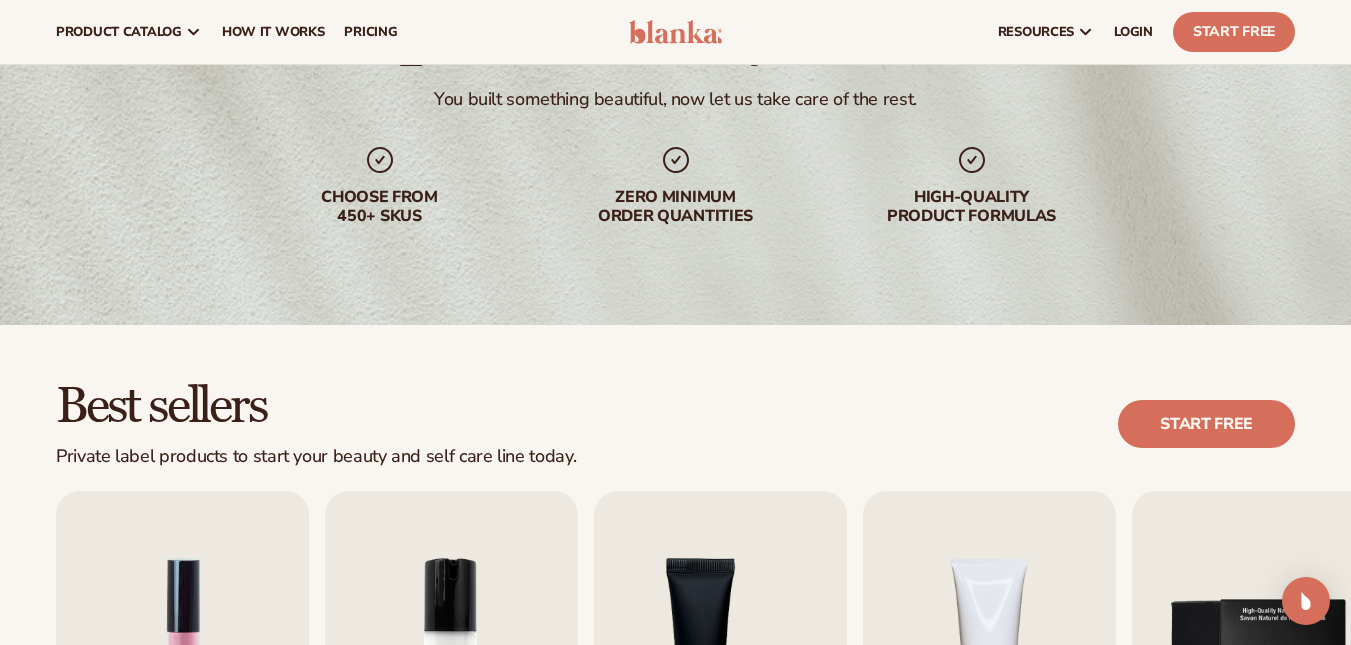 scroll, scrollTop: 200, scrollLeft: 0, axis: vertical 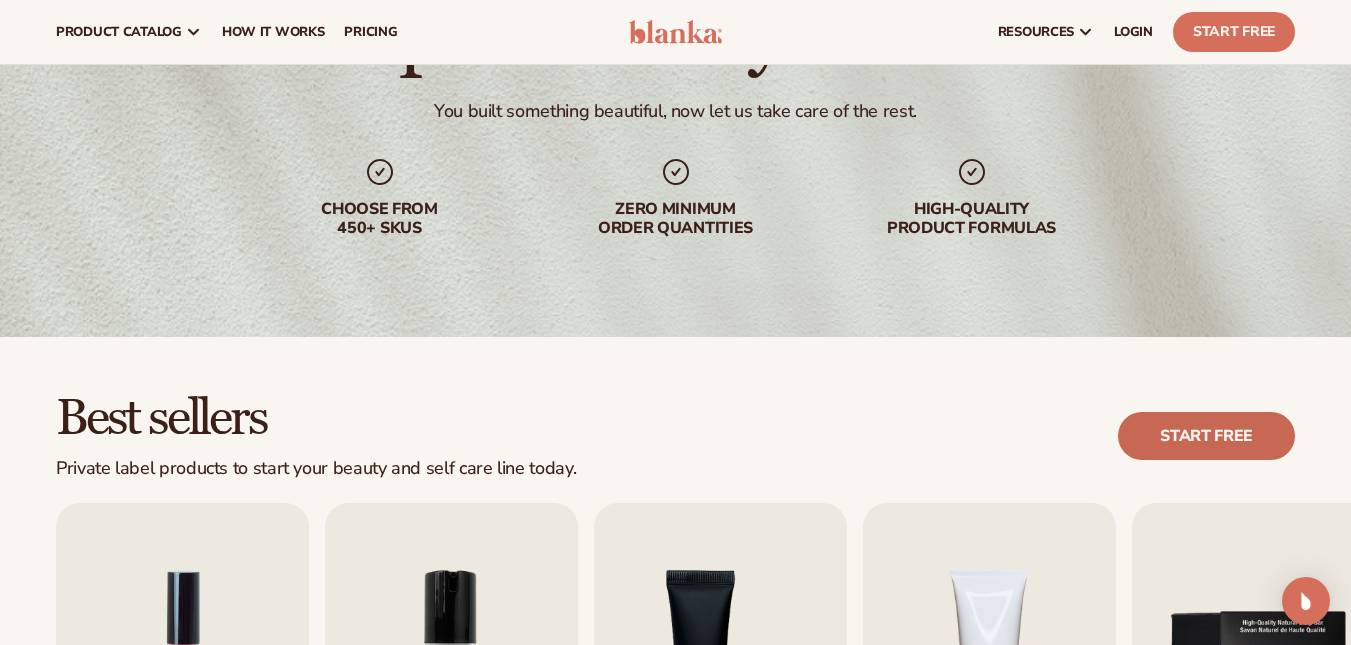 click on "Start free" at bounding box center [1206, 436] 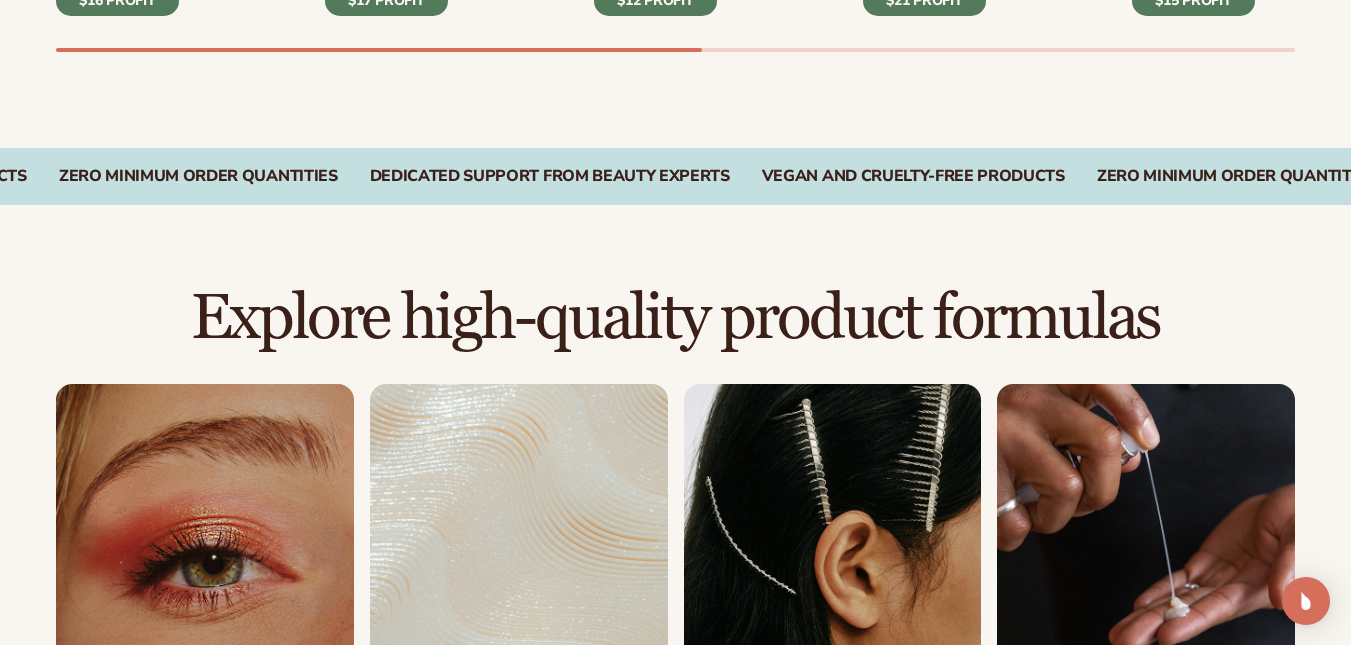 scroll, scrollTop: 1400, scrollLeft: 0, axis: vertical 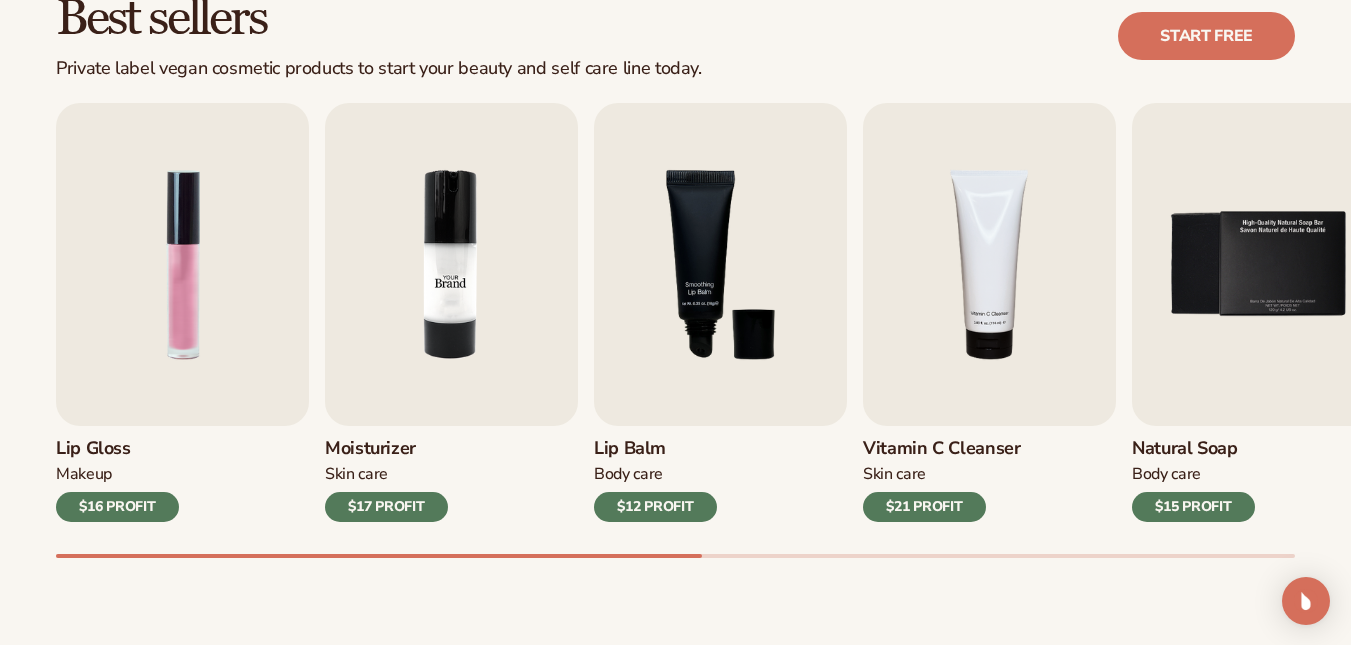 click at bounding box center [451, 264] 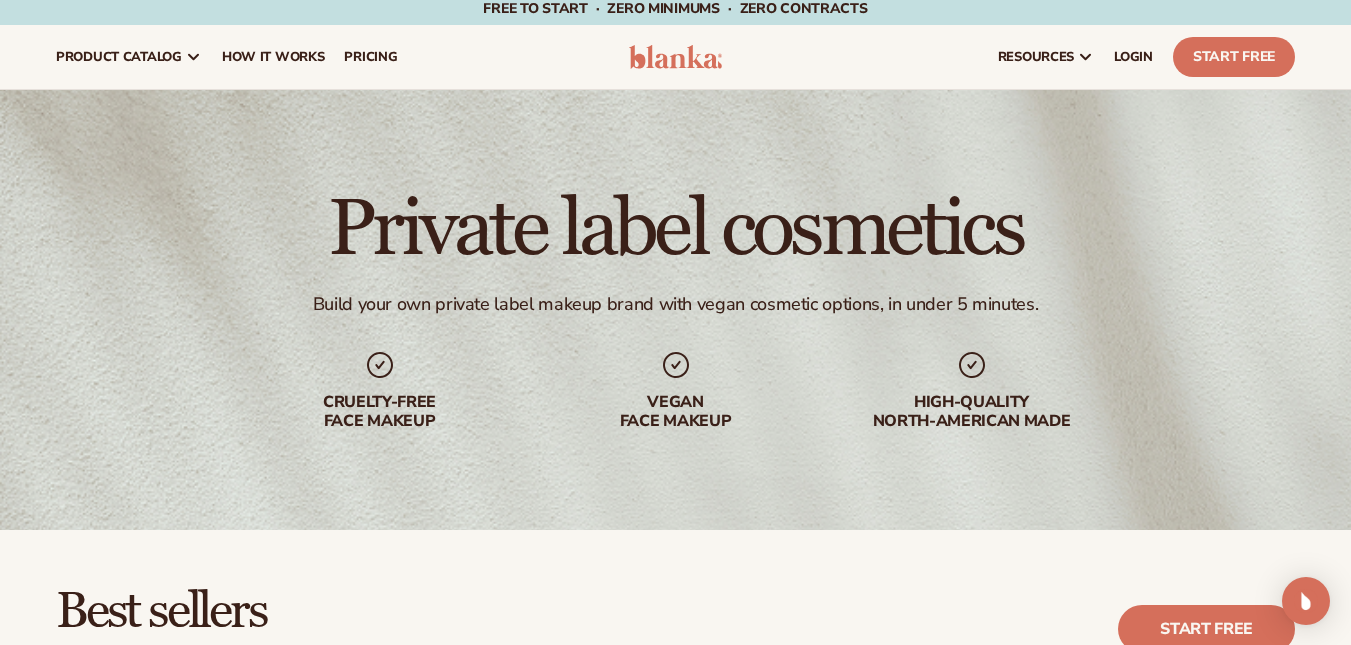 scroll, scrollTop: 0, scrollLeft: 0, axis: both 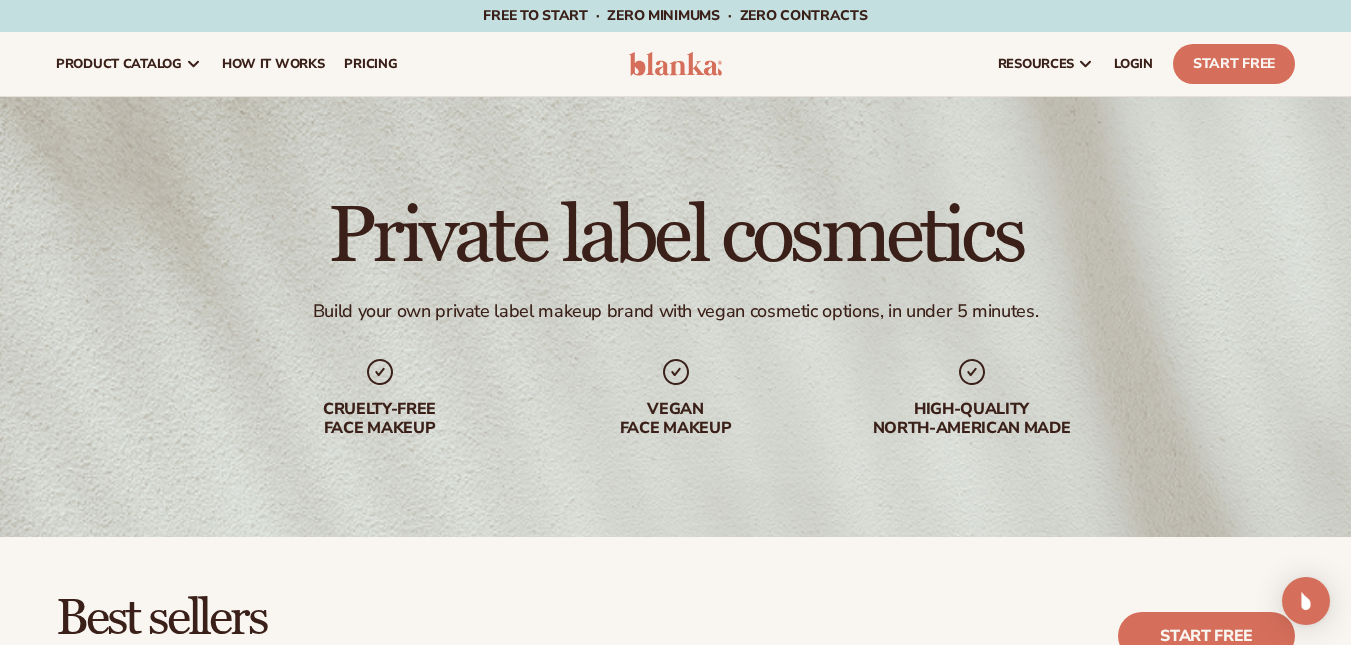 click at bounding box center [676, 64] 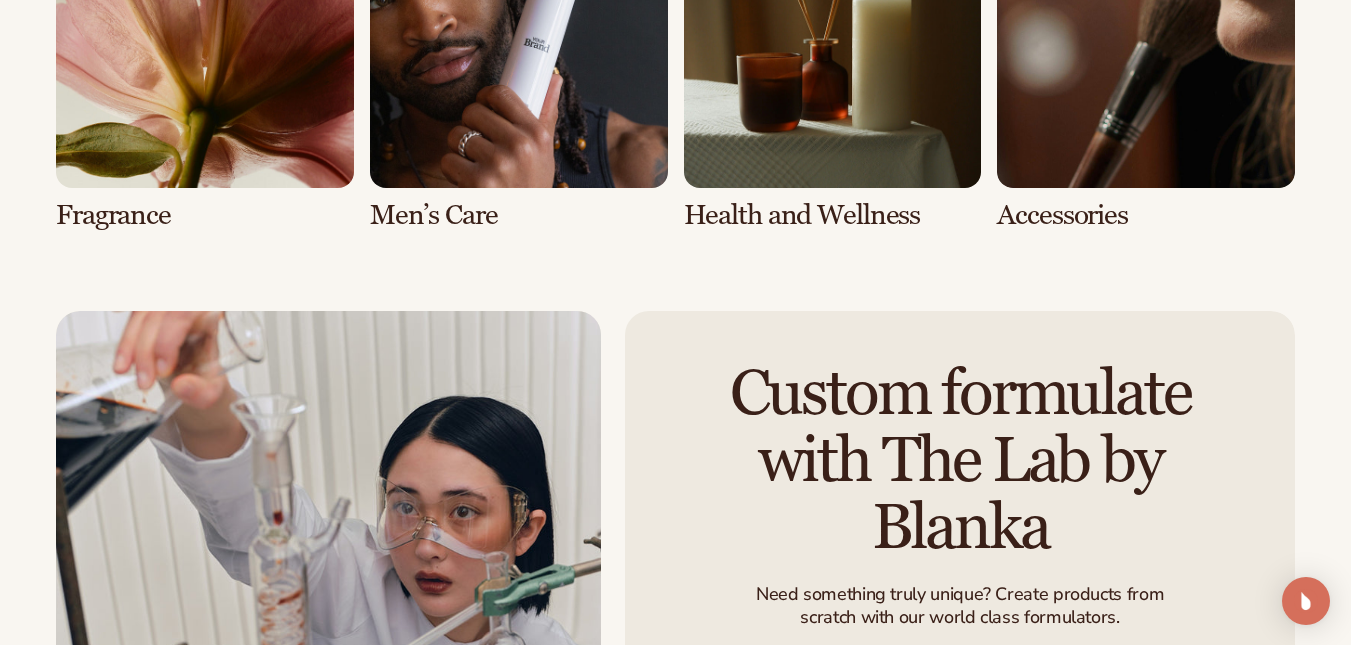 scroll, scrollTop: 4600, scrollLeft: 0, axis: vertical 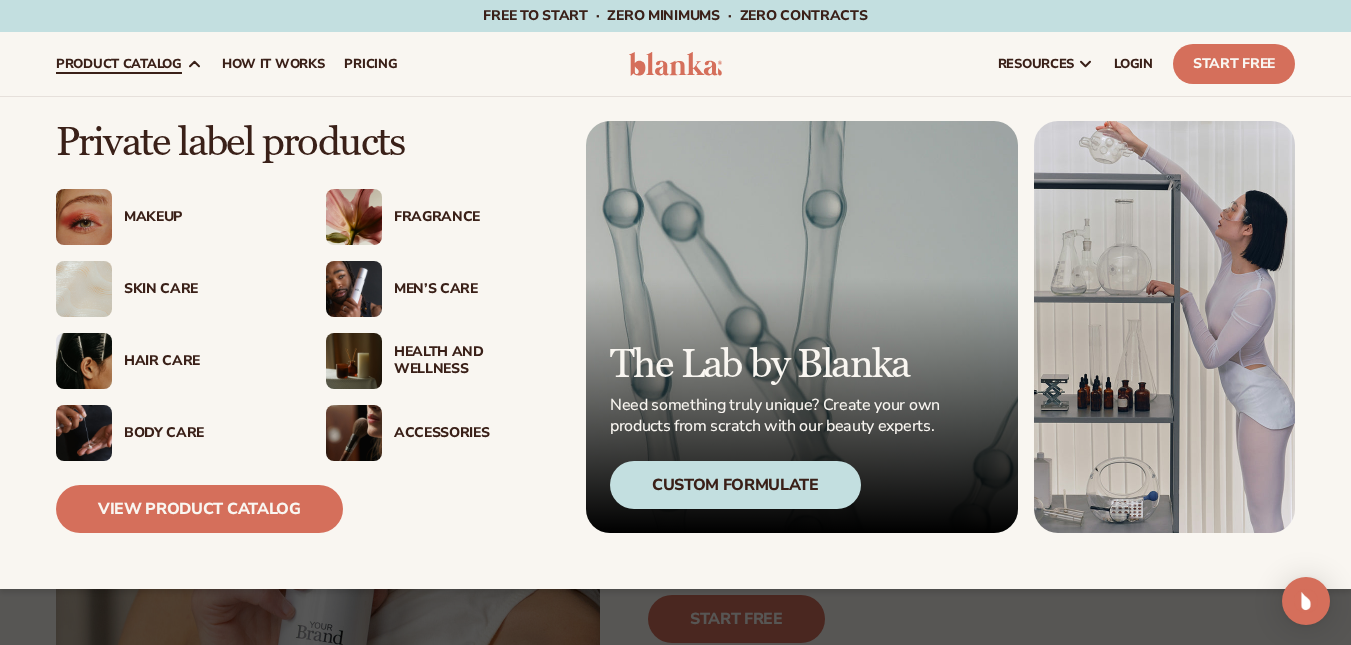 click on "Makeup" at bounding box center (205, 217) 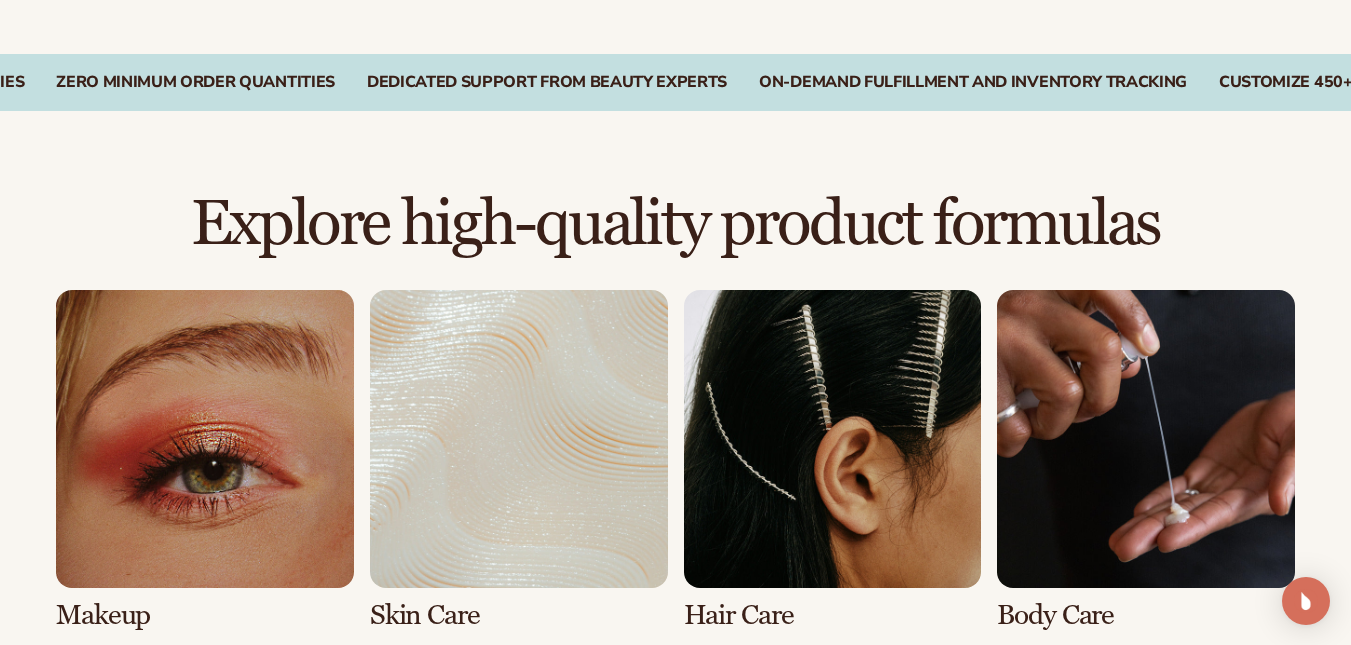 scroll, scrollTop: 1300, scrollLeft: 0, axis: vertical 